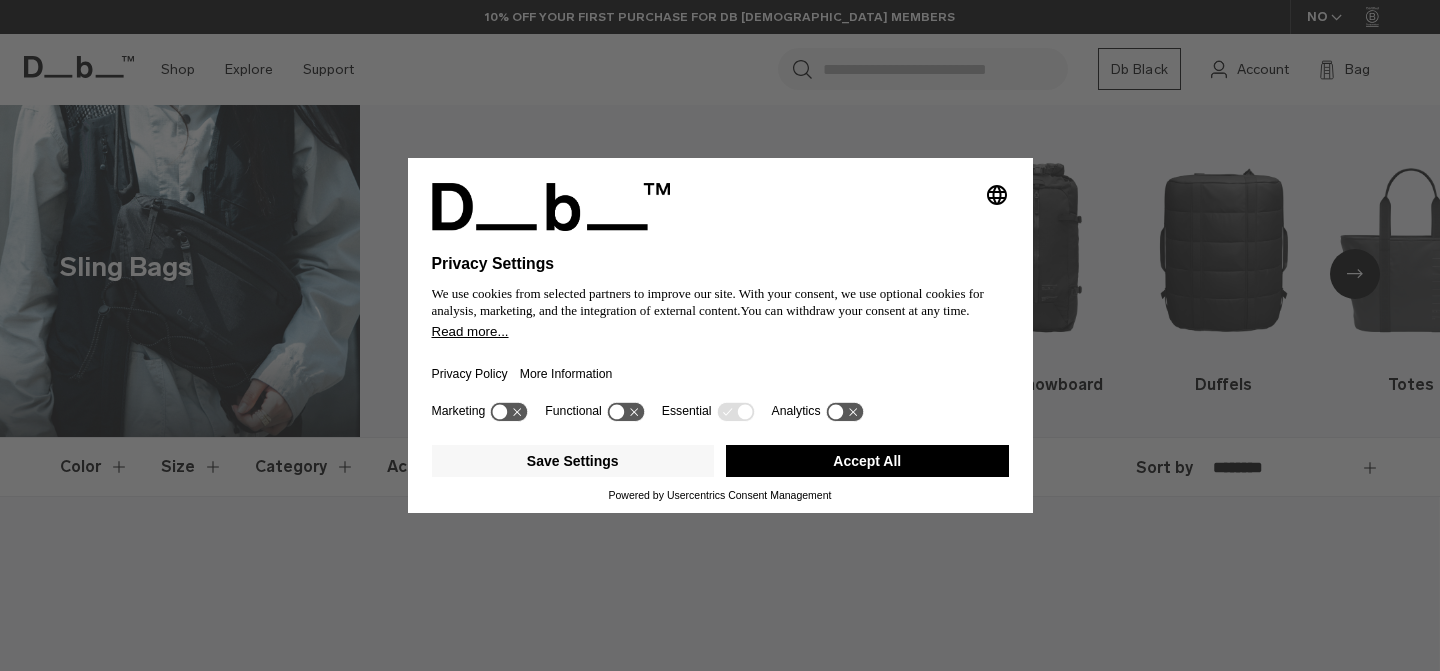 scroll, scrollTop: 183, scrollLeft: 0, axis: vertical 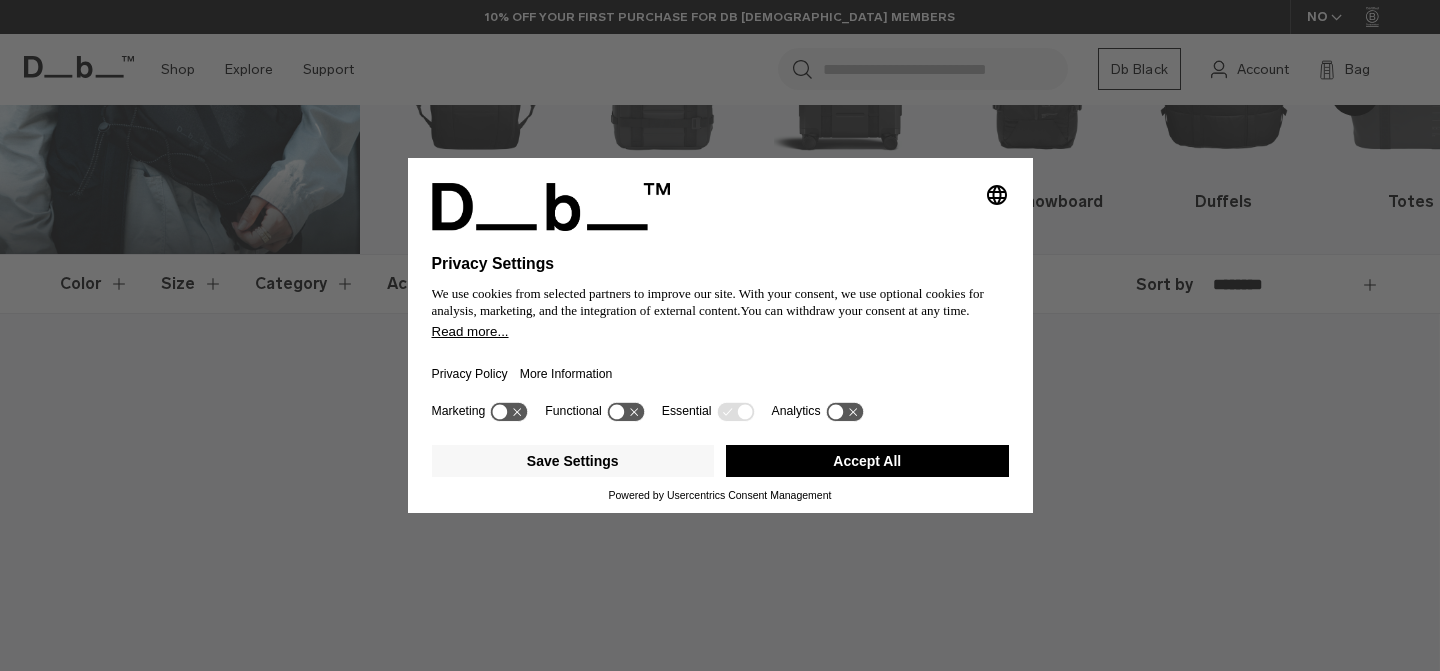 click on "Accept All" at bounding box center [867, 461] 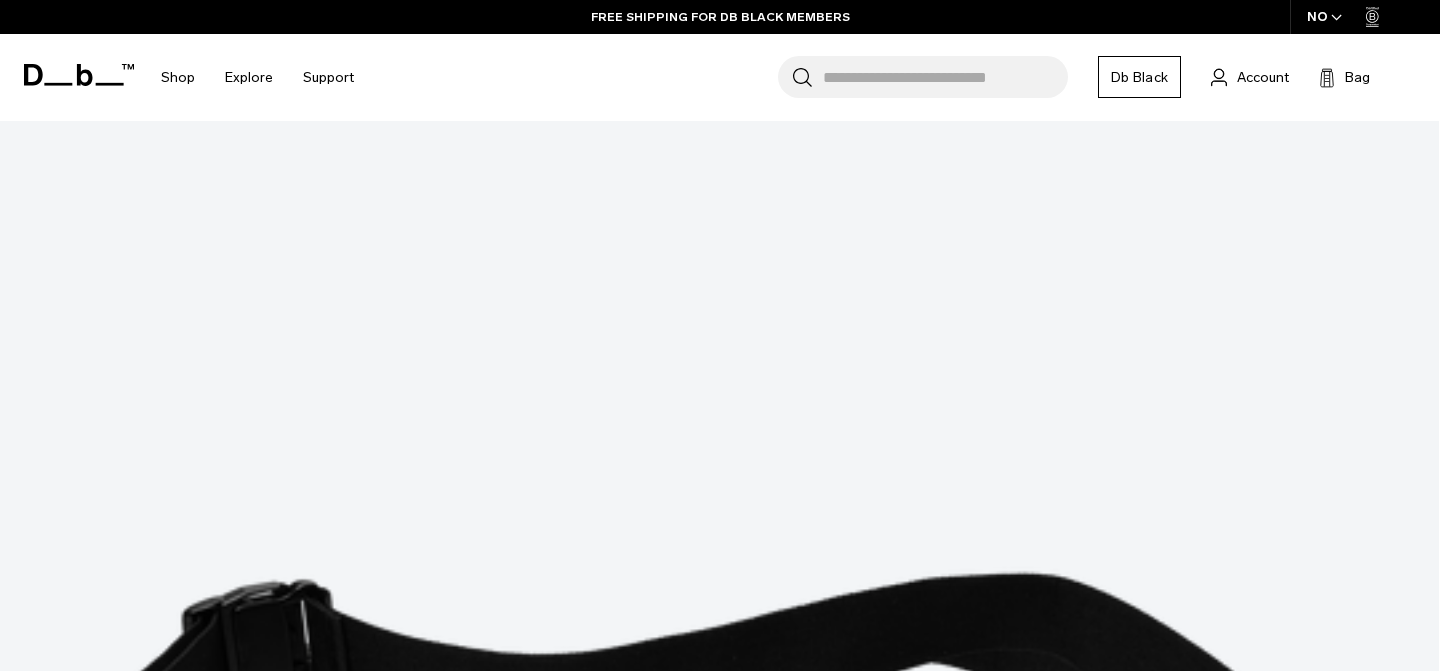 scroll, scrollTop: 414, scrollLeft: 0, axis: vertical 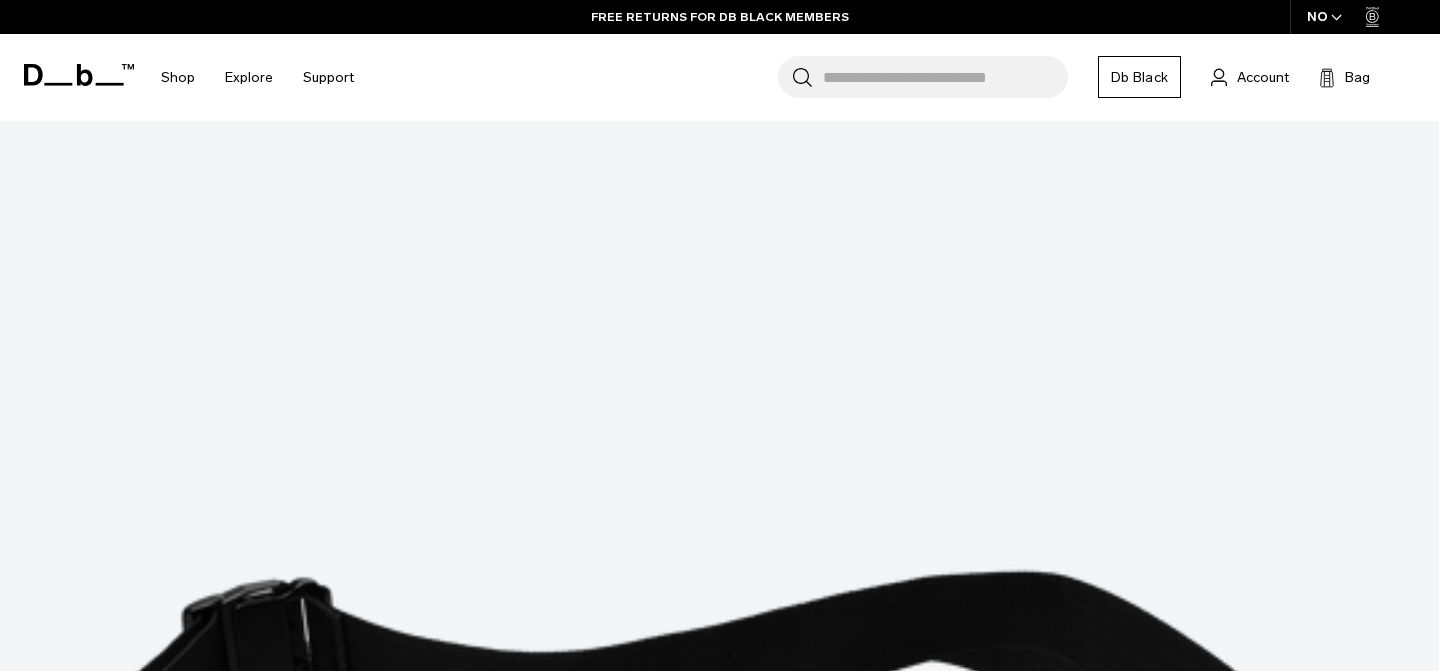 click at bounding box center (719, 4394) 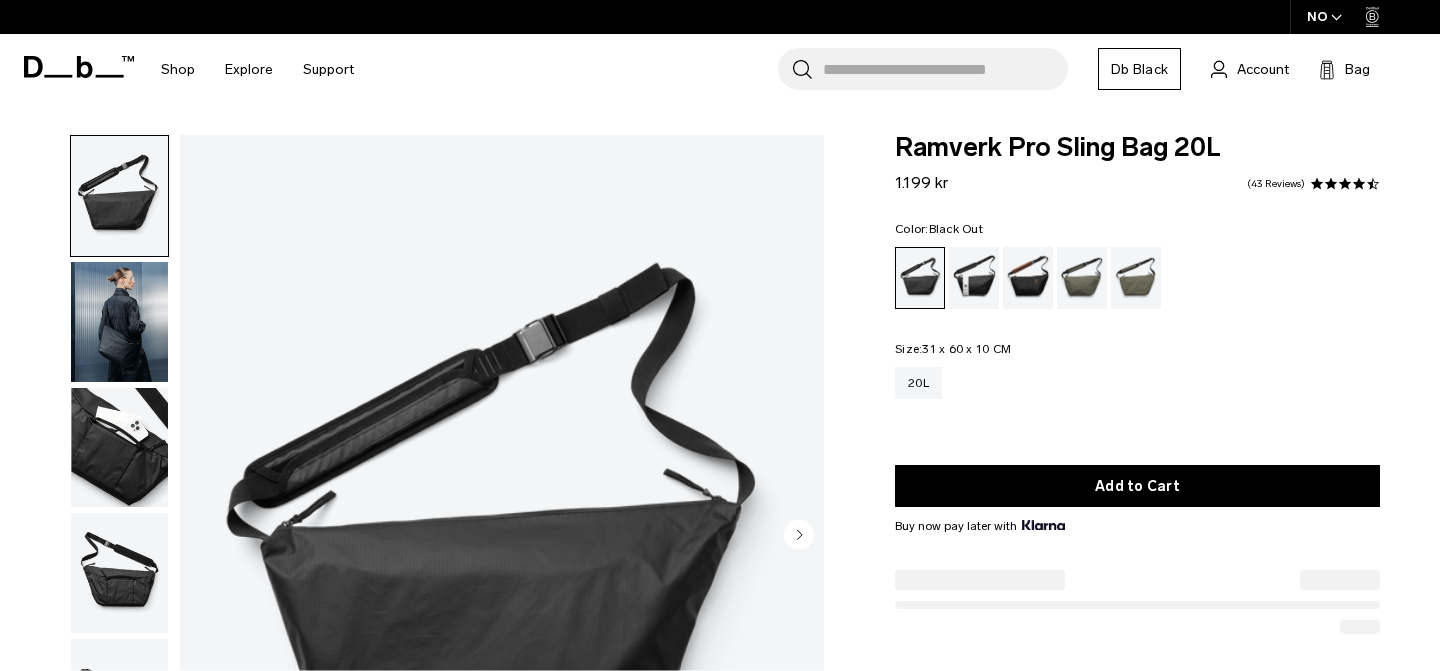 scroll, scrollTop: 0, scrollLeft: 0, axis: both 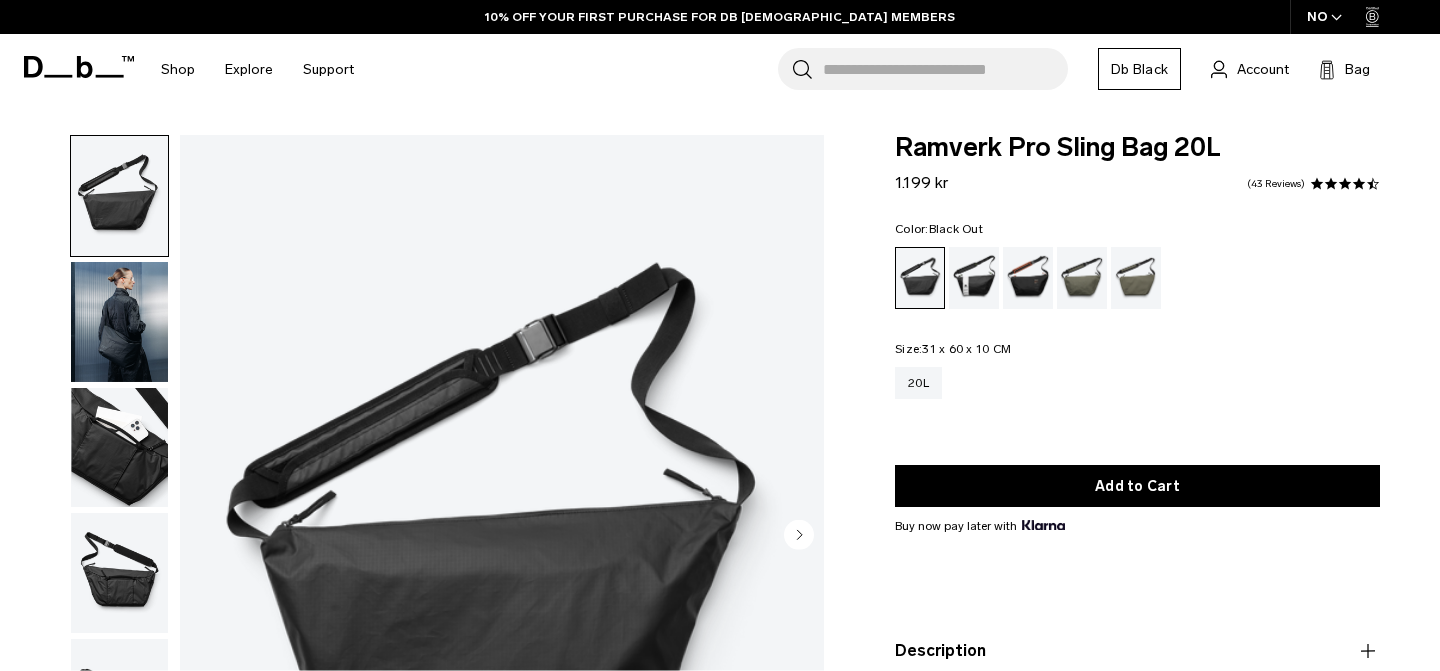 click at bounding box center (119, 322) 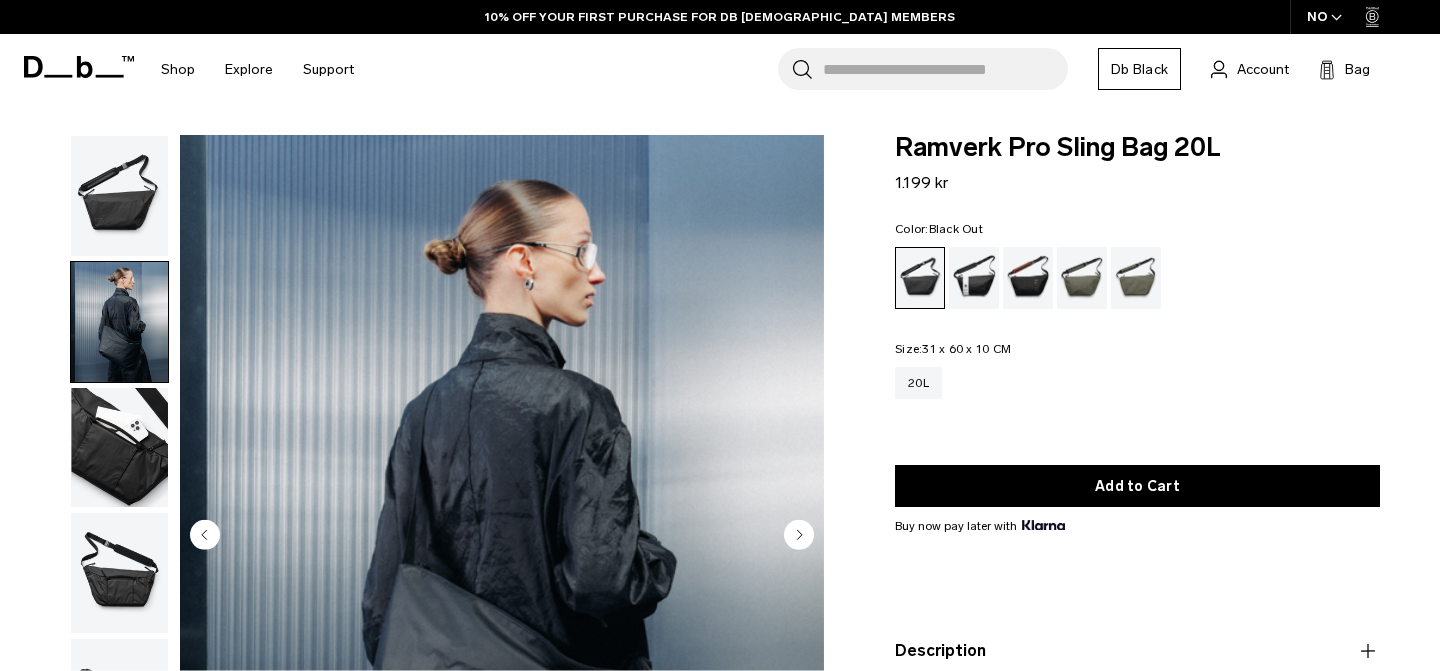 scroll, scrollTop: 304, scrollLeft: 0, axis: vertical 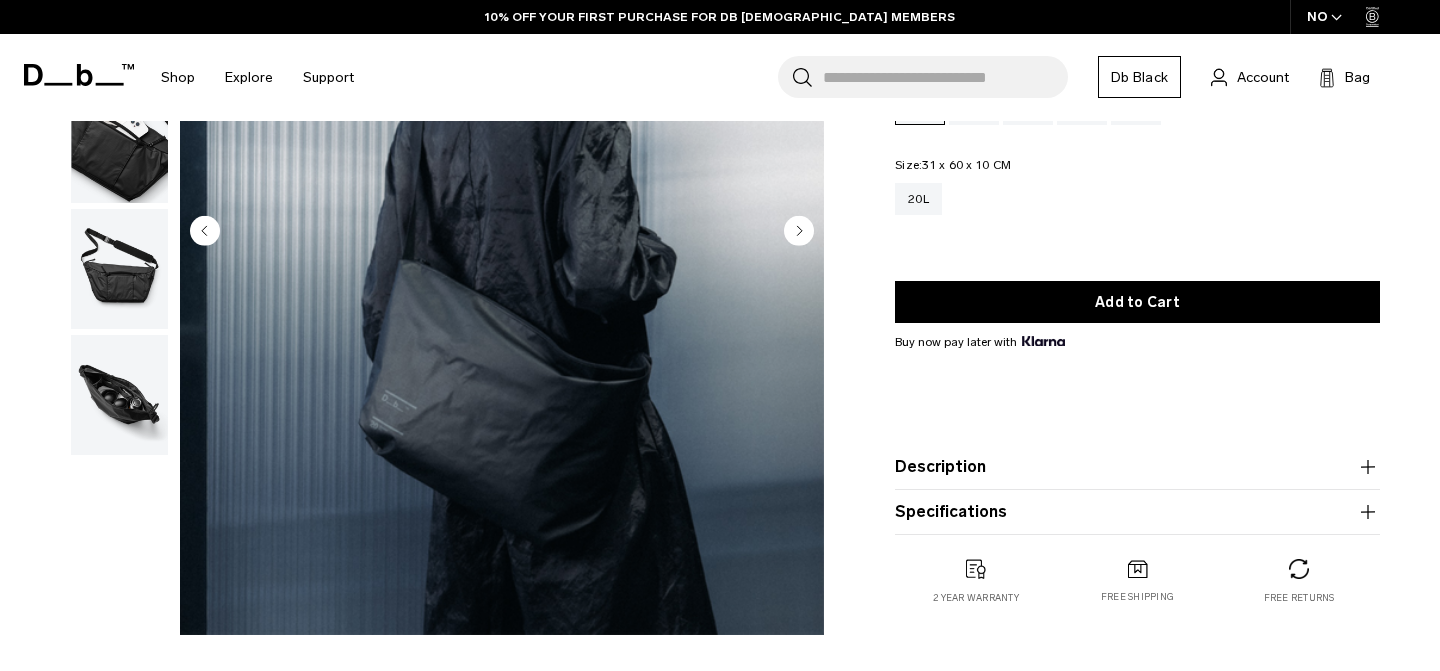 click at bounding box center (119, 395) 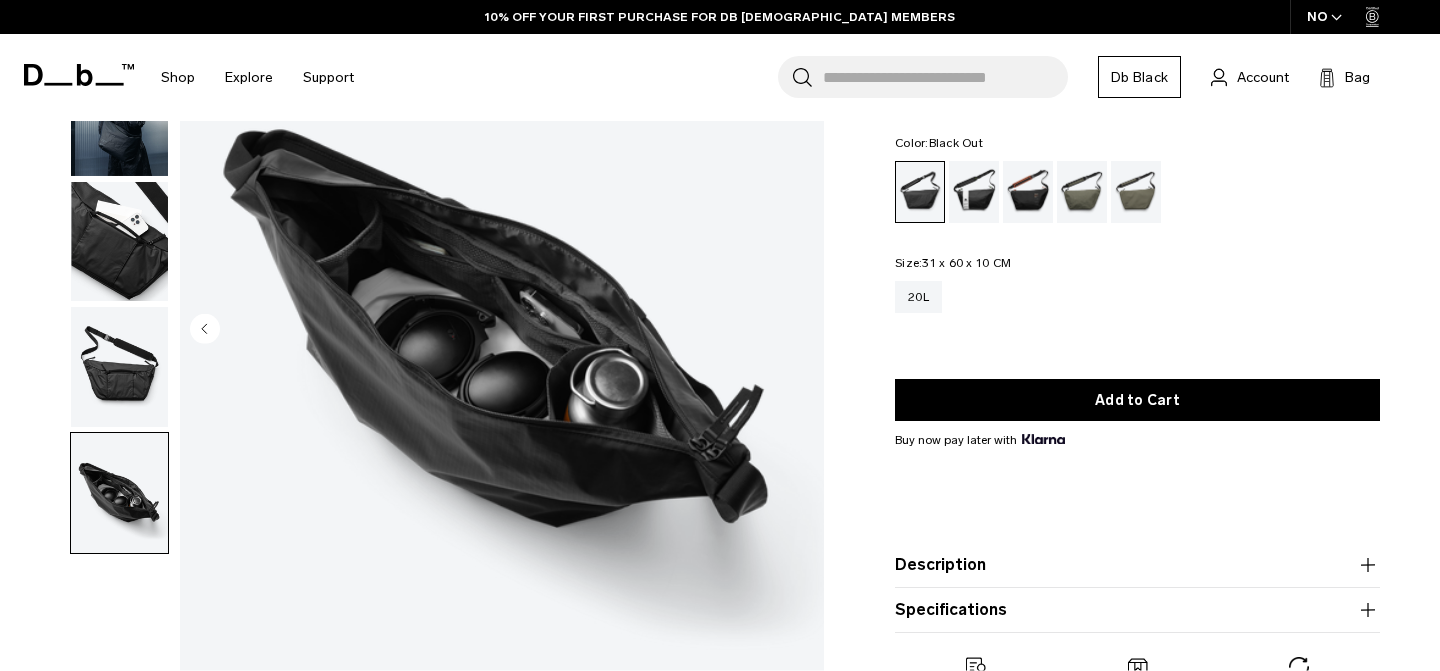 scroll, scrollTop: 200, scrollLeft: 0, axis: vertical 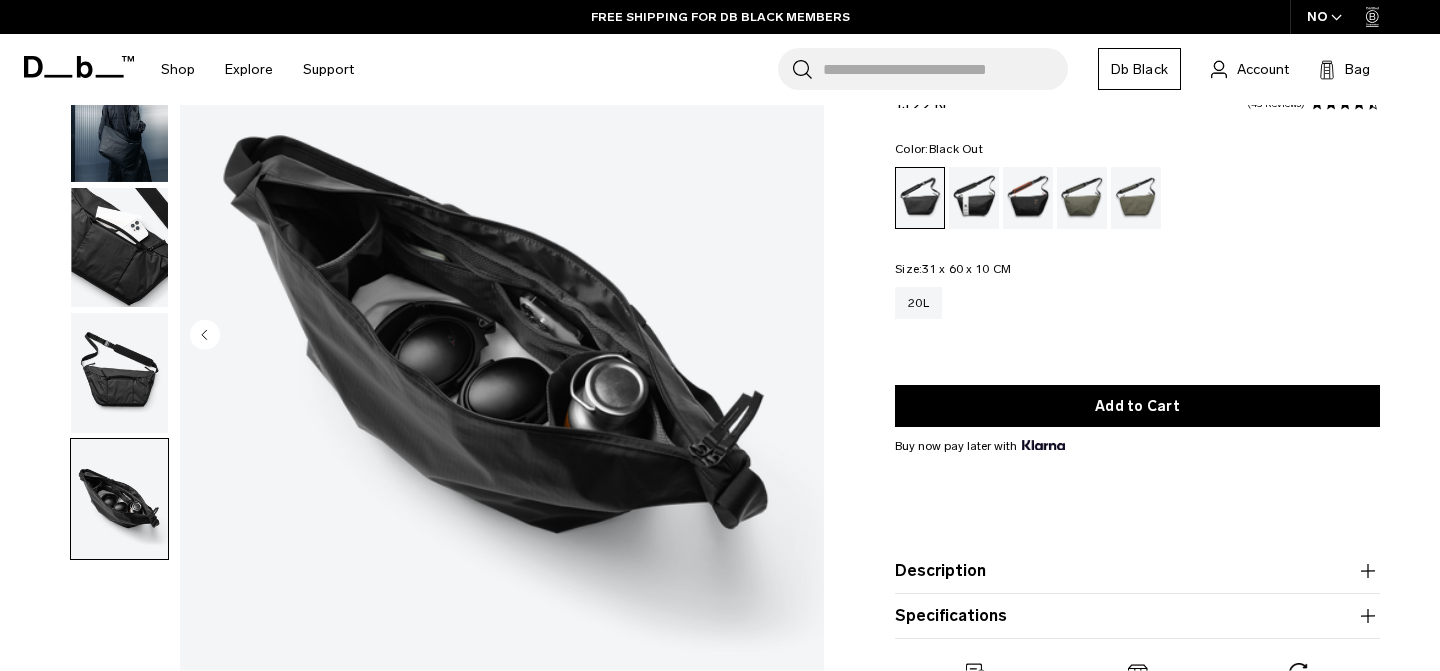 click at bounding box center (119, 248) 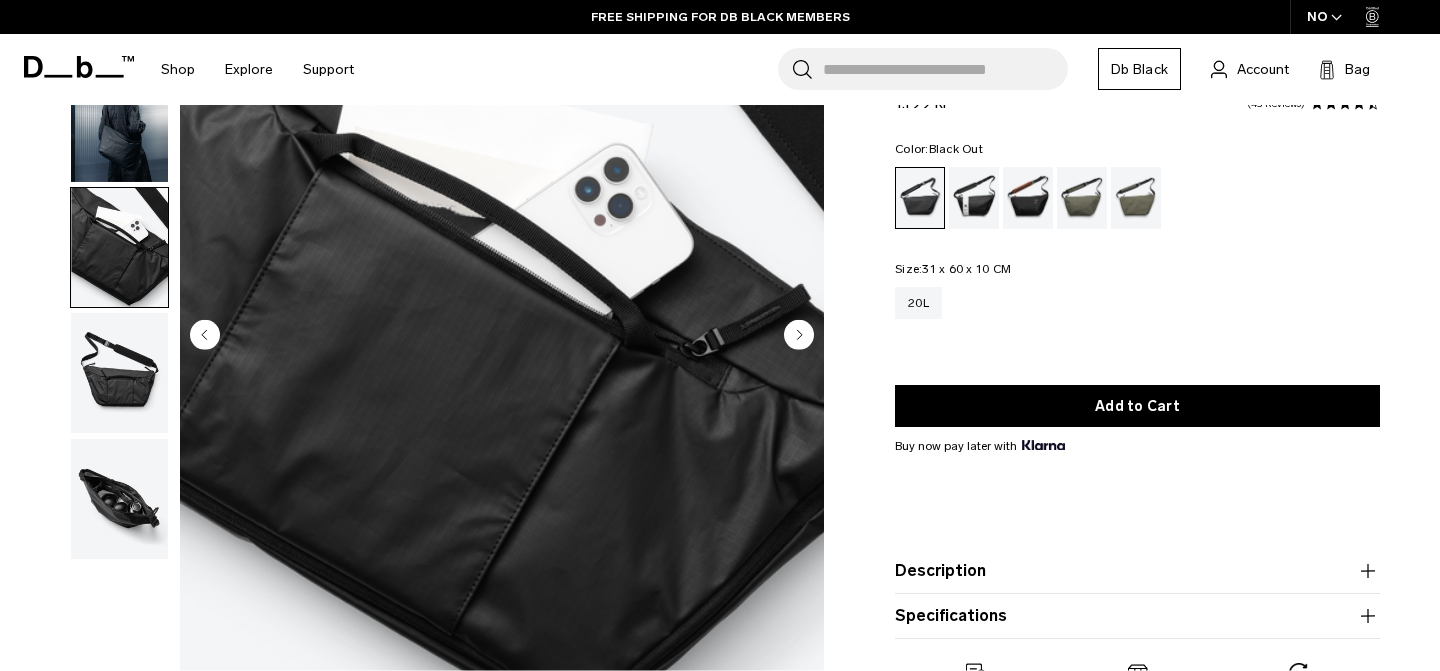 click at bounding box center (119, 122) 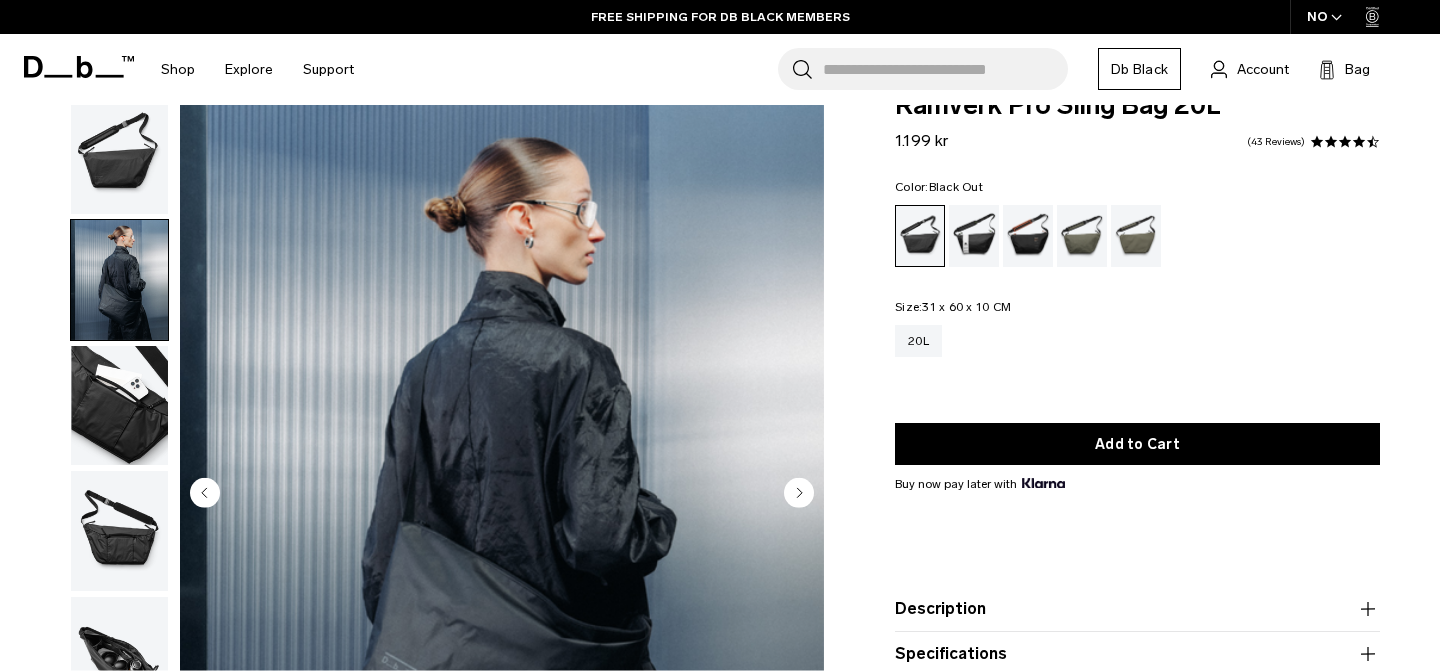 scroll, scrollTop: 0, scrollLeft: 0, axis: both 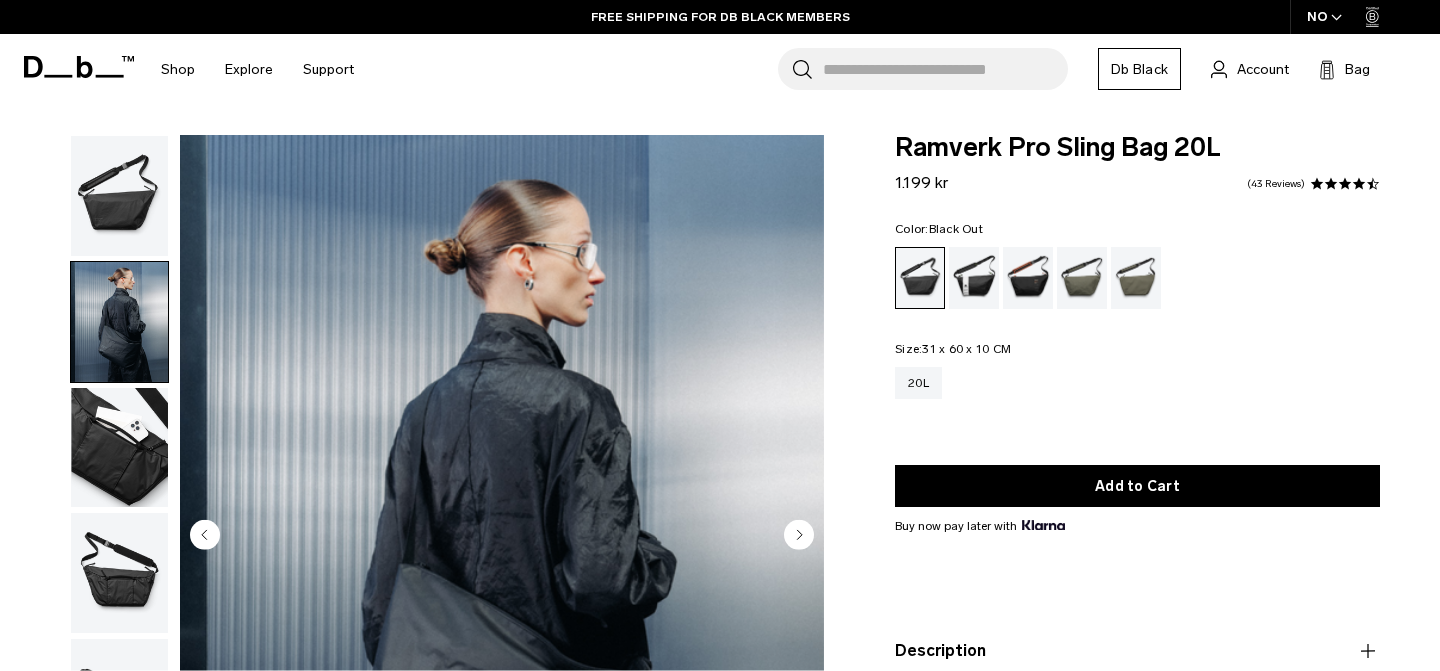click at bounding box center [119, 196] 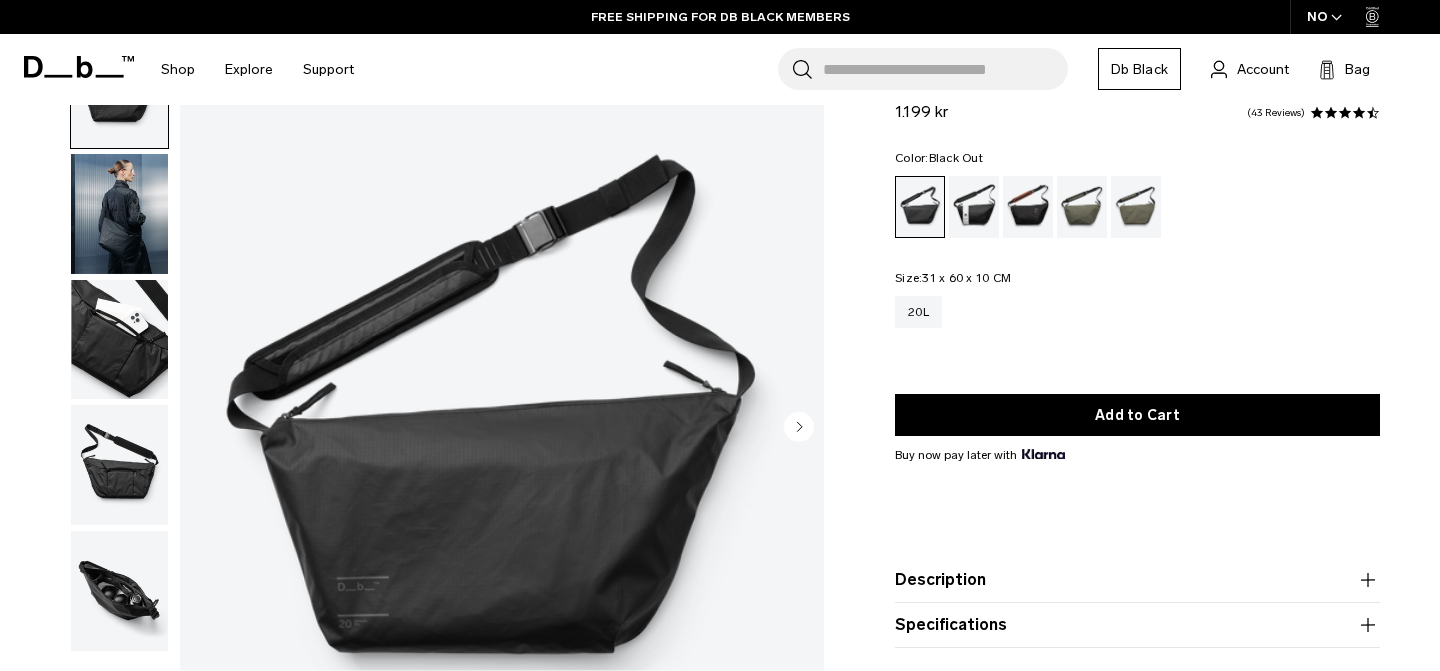 scroll, scrollTop: 263, scrollLeft: 0, axis: vertical 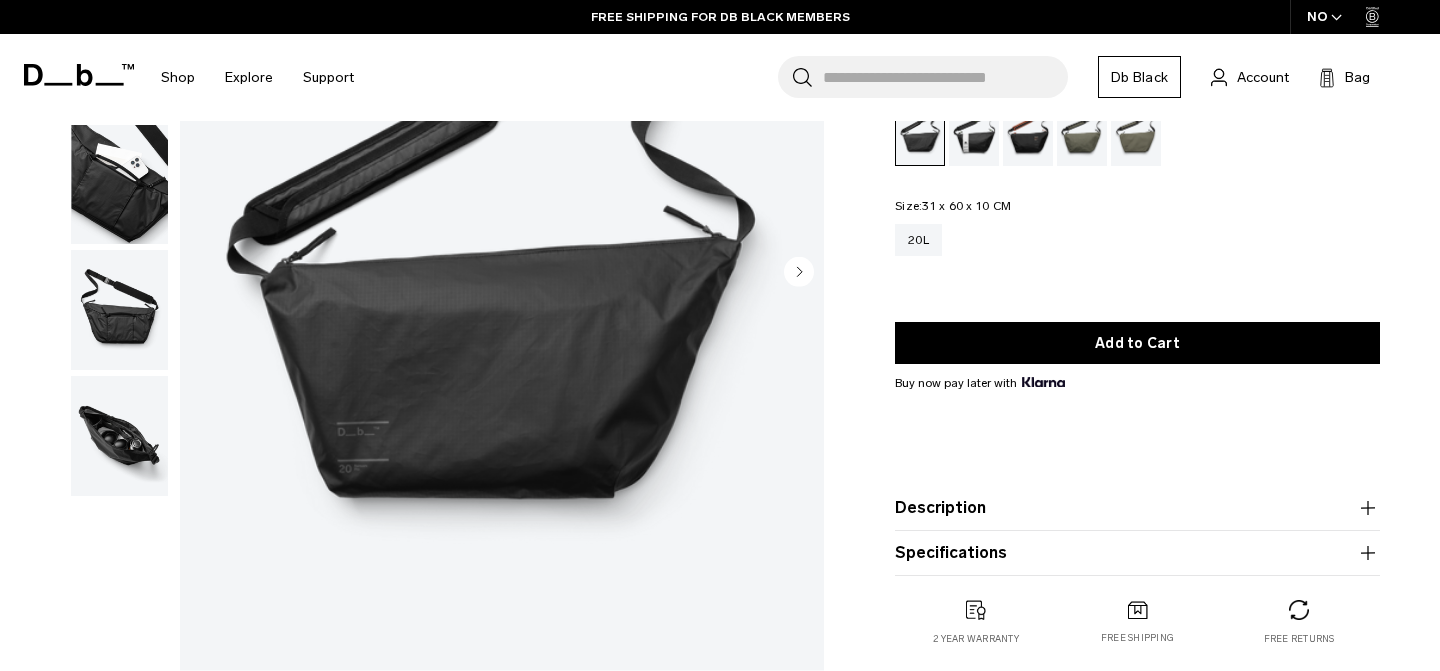 click at bounding box center (79, 75) 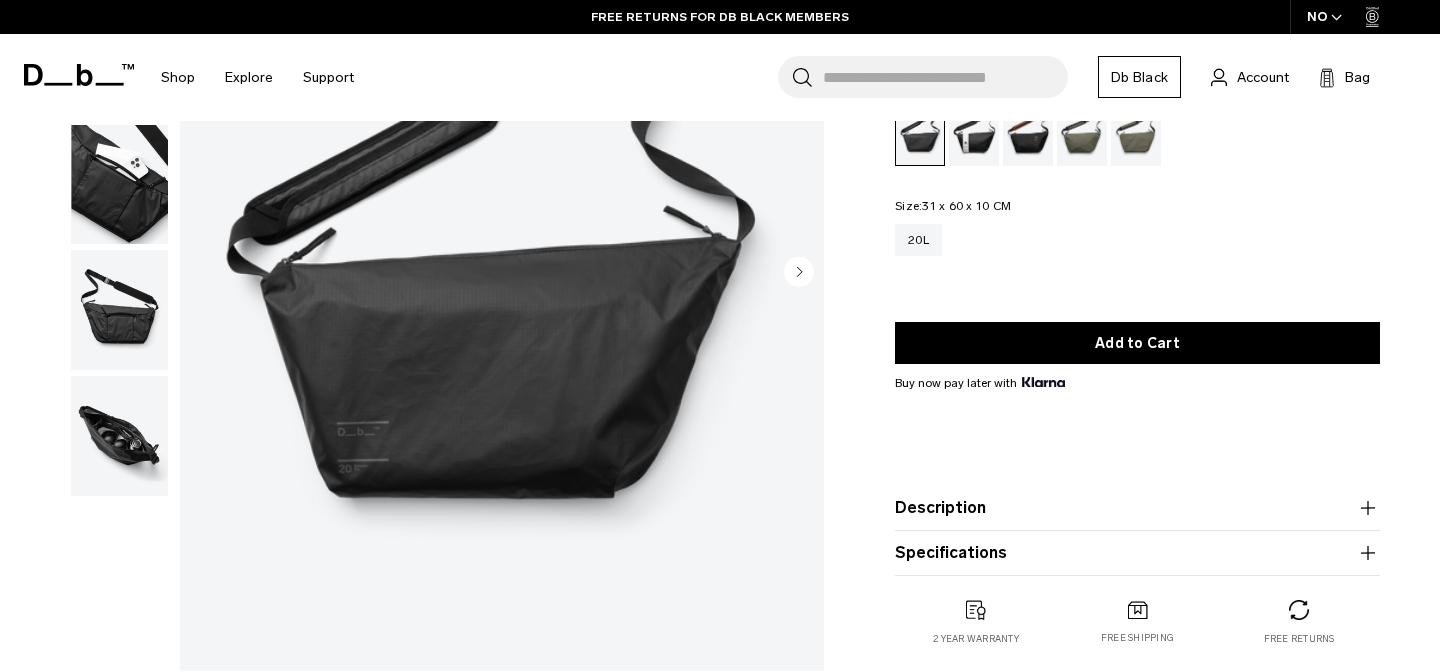 scroll, scrollTop: 229, scrollLeft: 0, axis: vertical 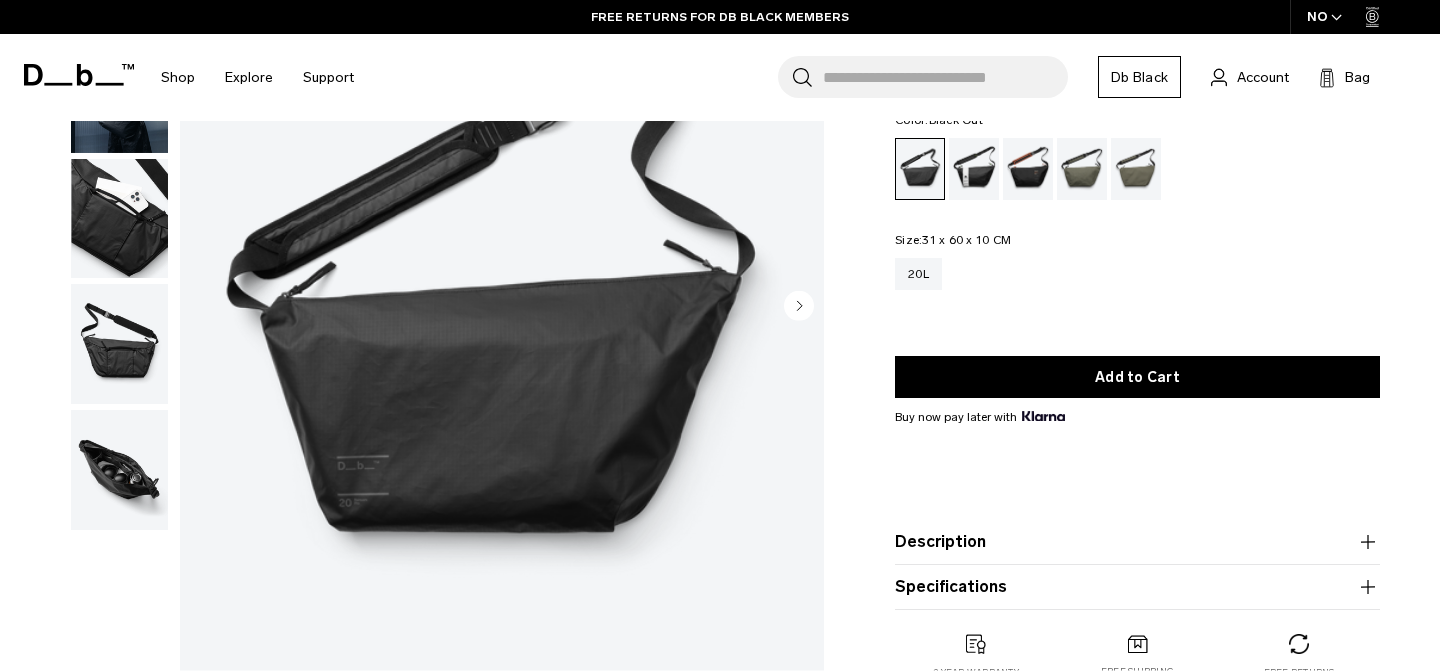 click at bounding box center (119, 219) 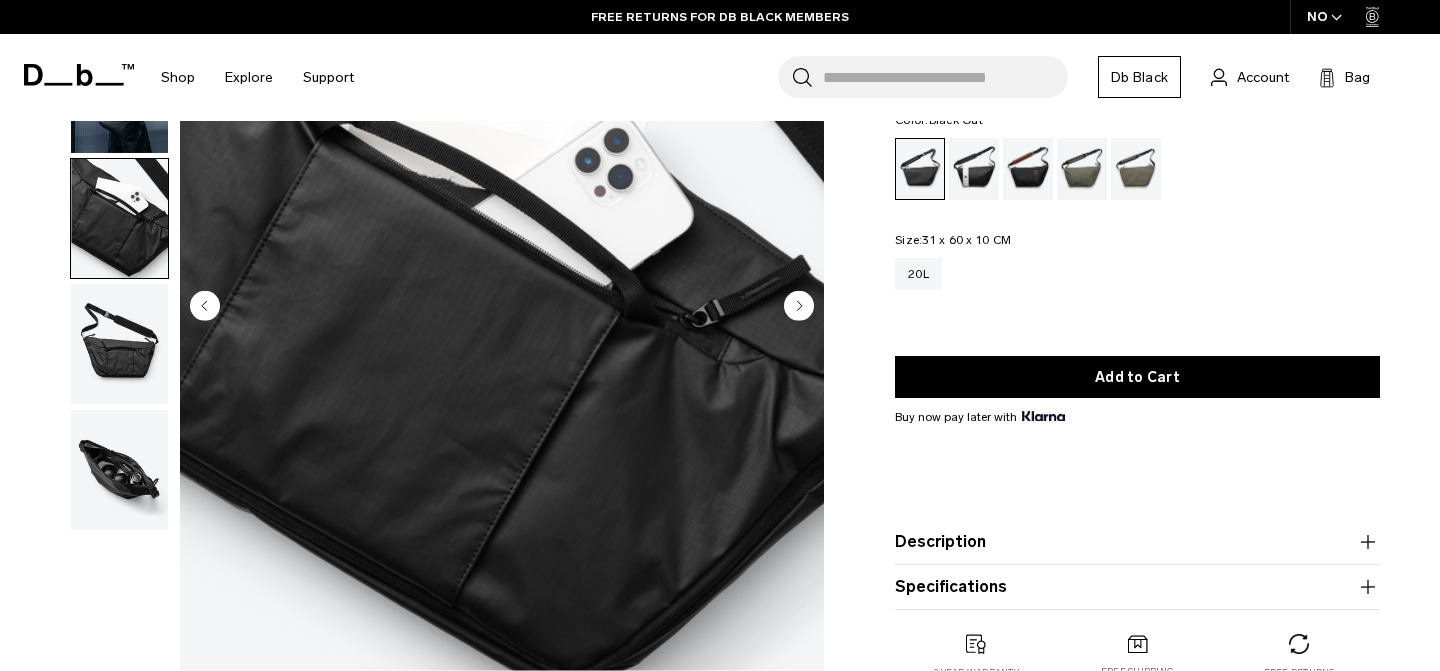click at bounding box center (119, 344) 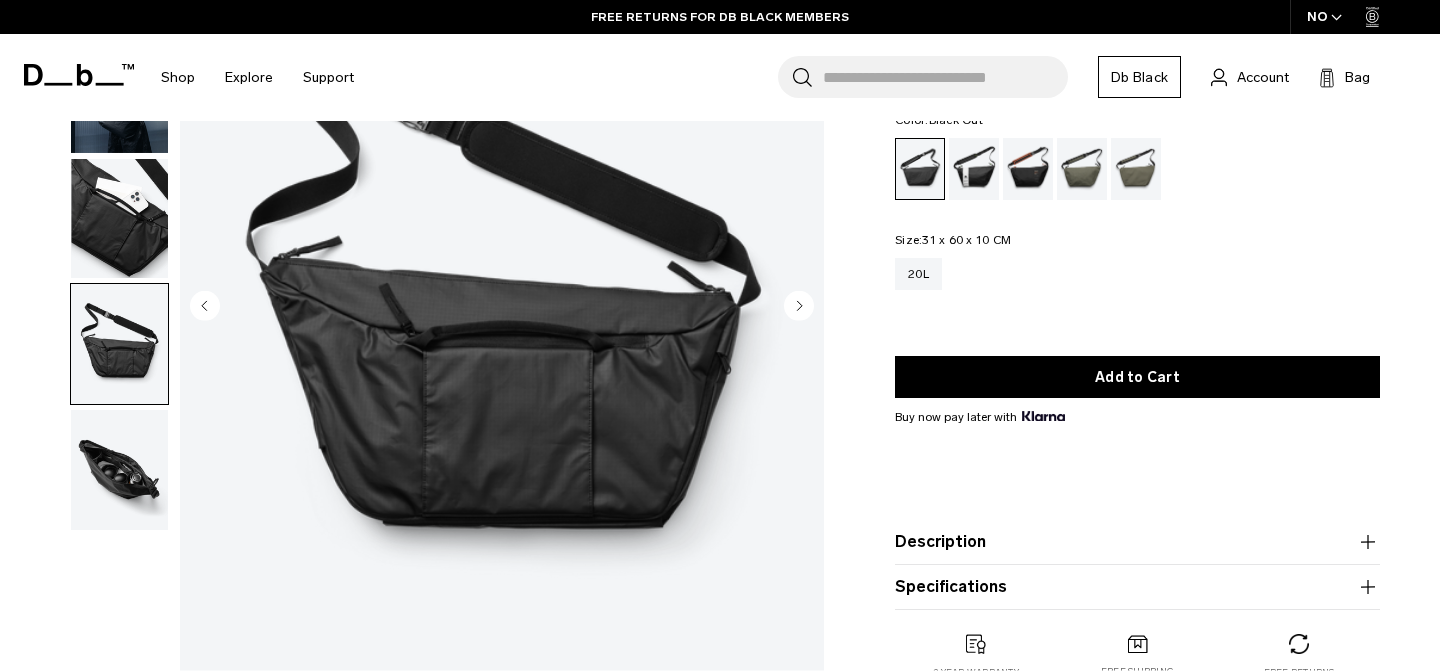 click at bounding box center [119, 218] 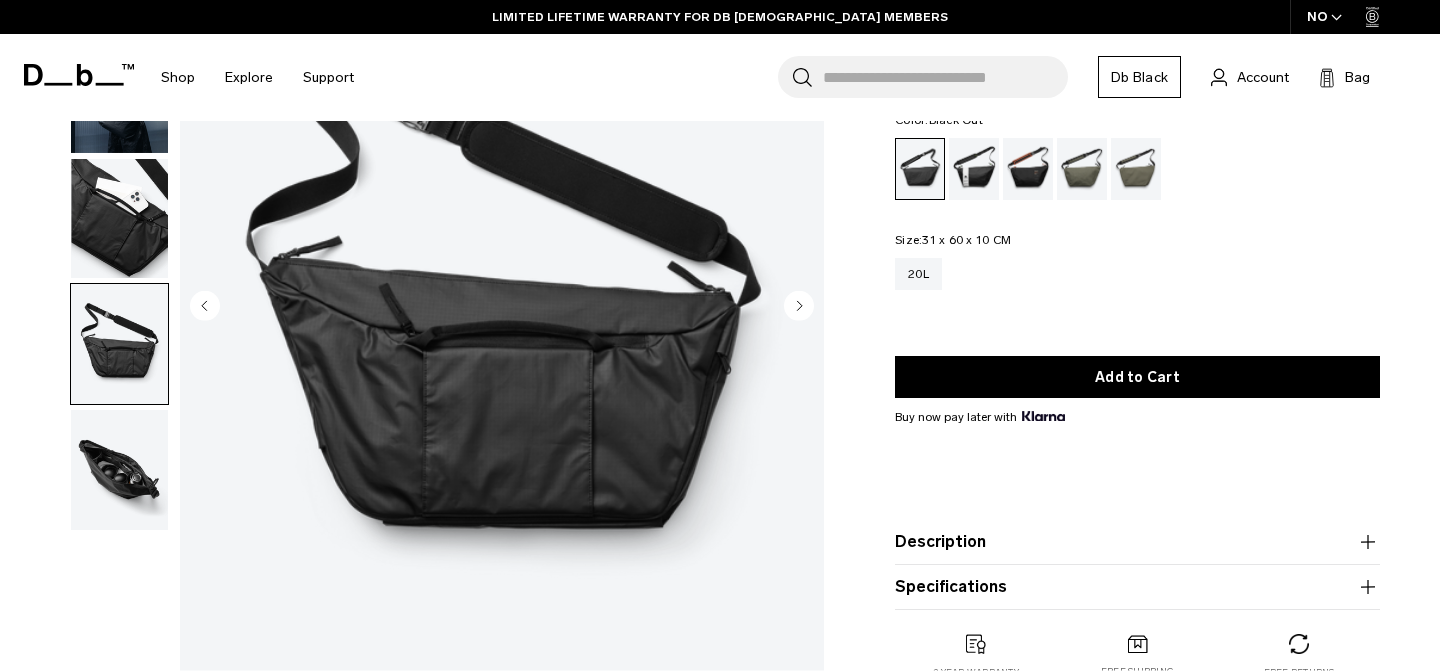 click at bounding box center [119, 470] 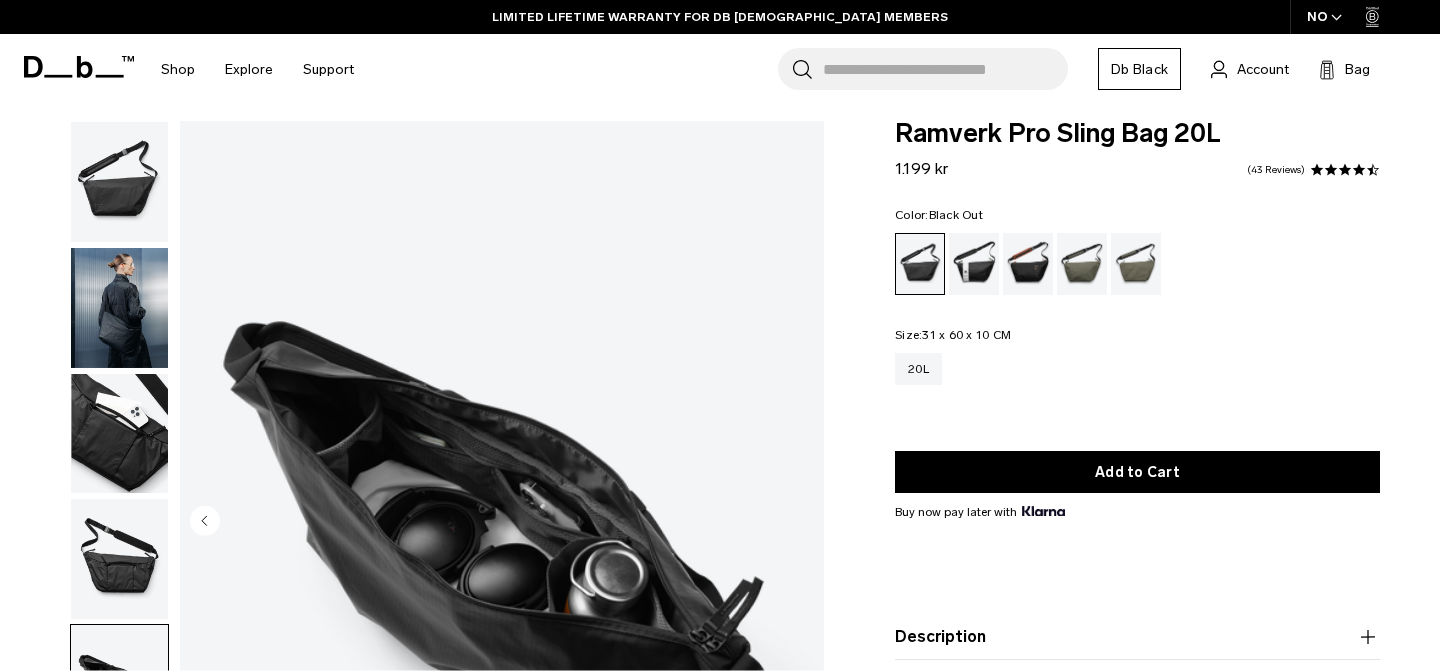 scroll, scrollTop: 2, scrollLeft: 0, axis: vertical 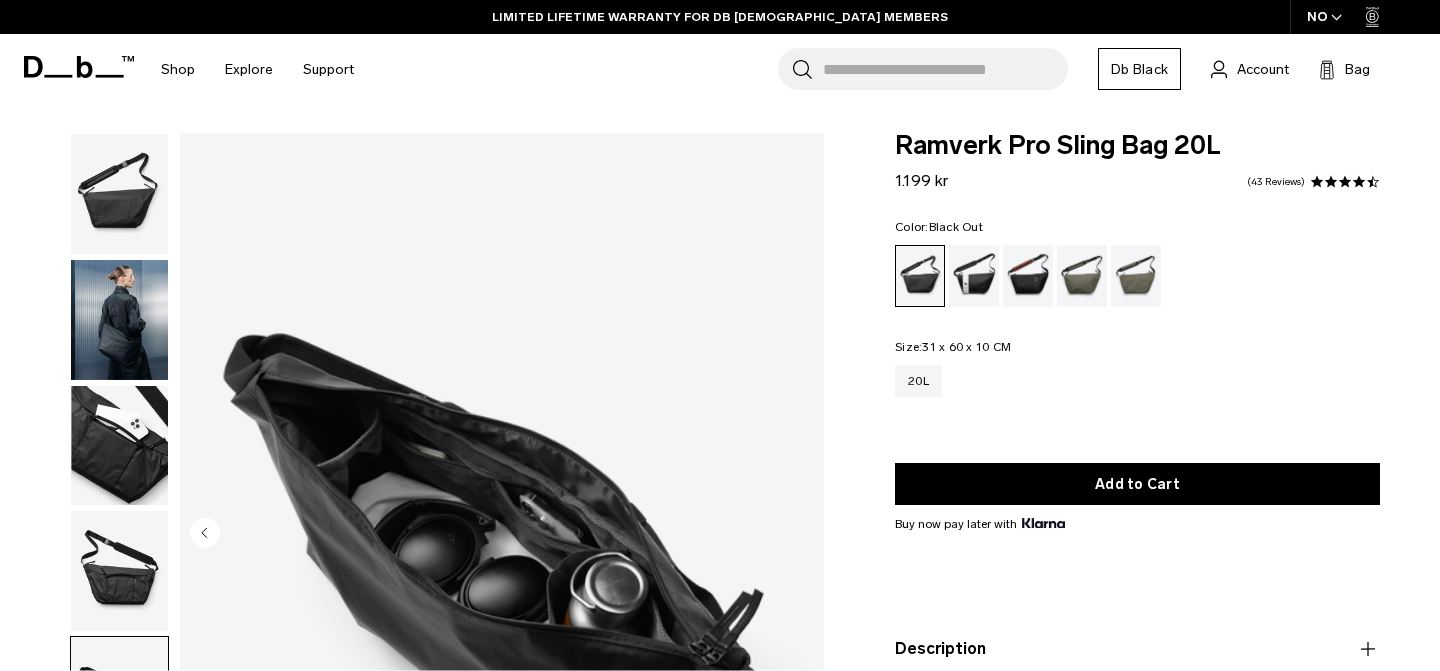 click at bounding box center (119, 194) 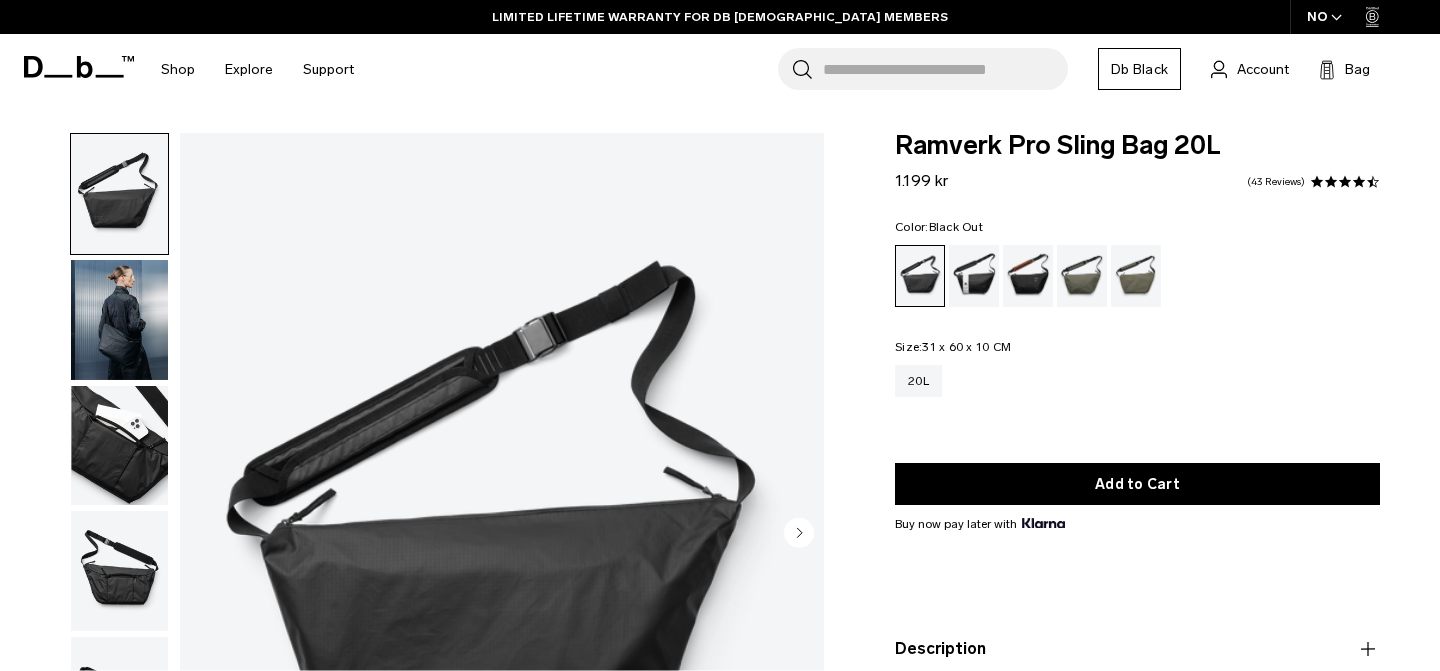 click at bounding box center (119, 320) 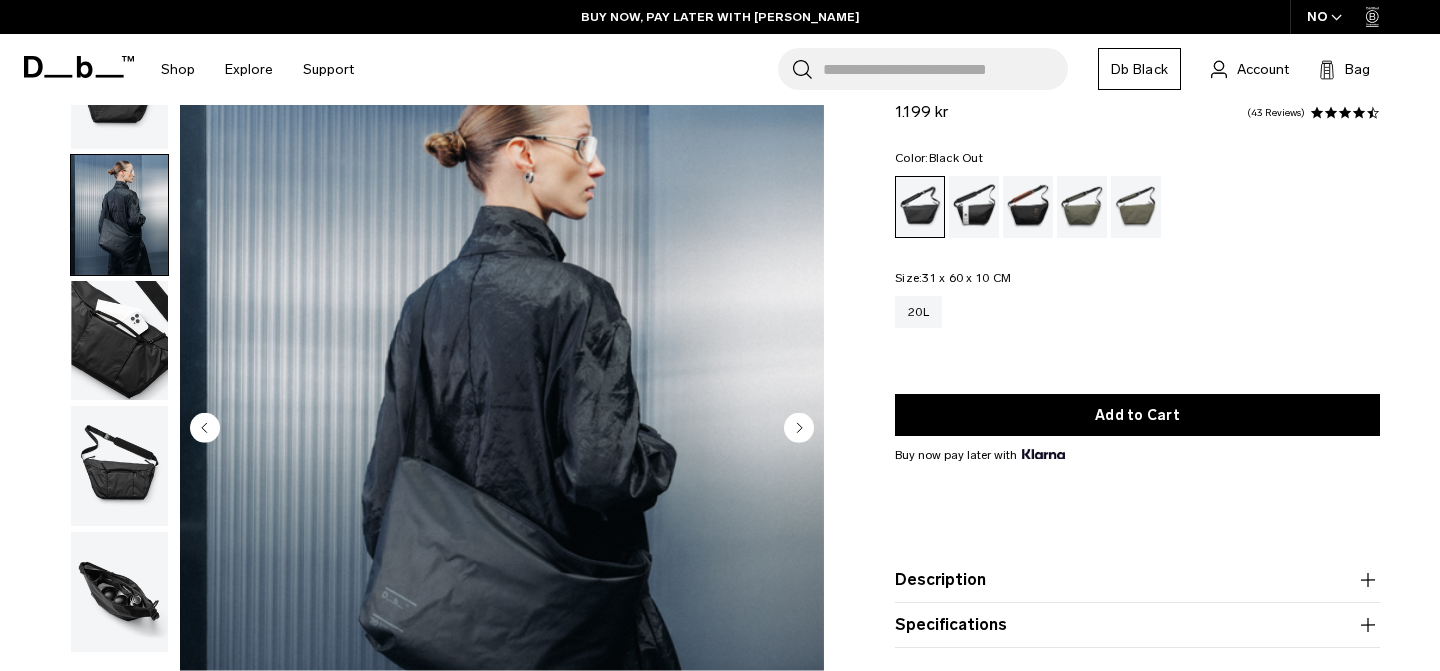 scroll, scrollTop: 85, scrollLeft: 0, axis: vertical 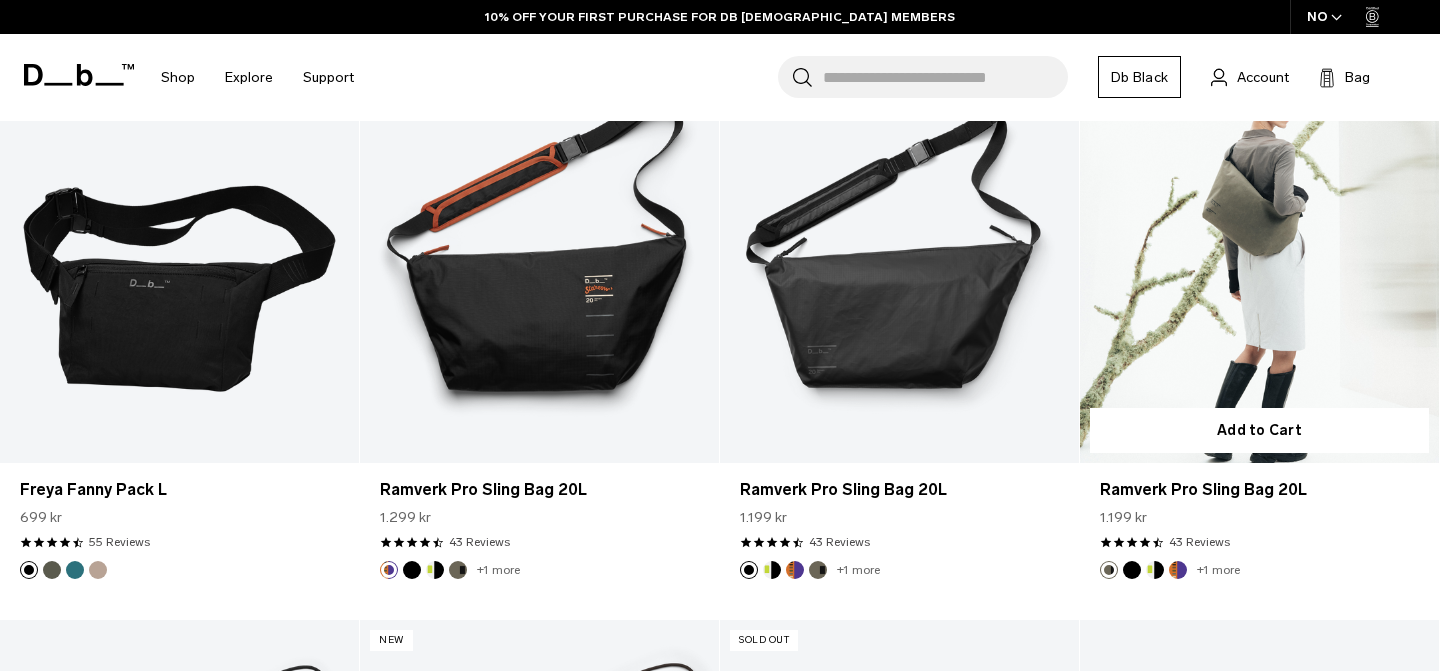 click at bounding box center [1155, 570] 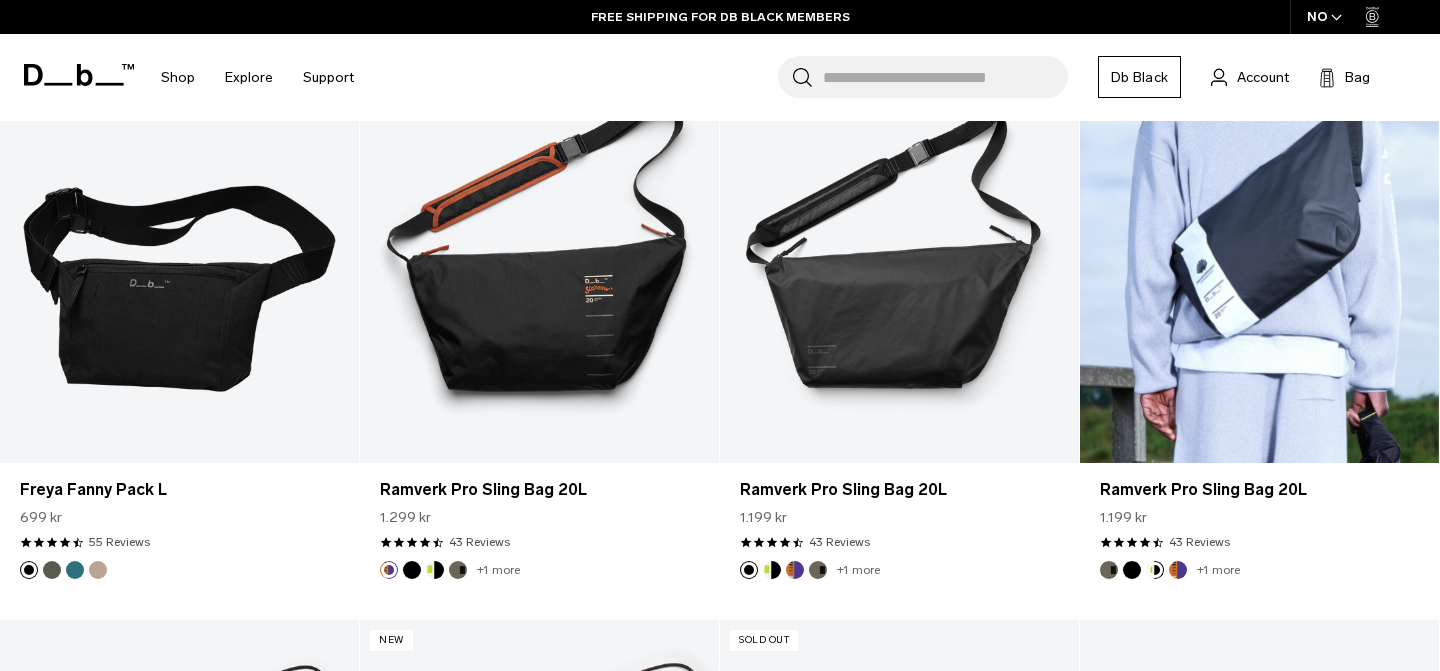 click at bounding box center [1132, 570] 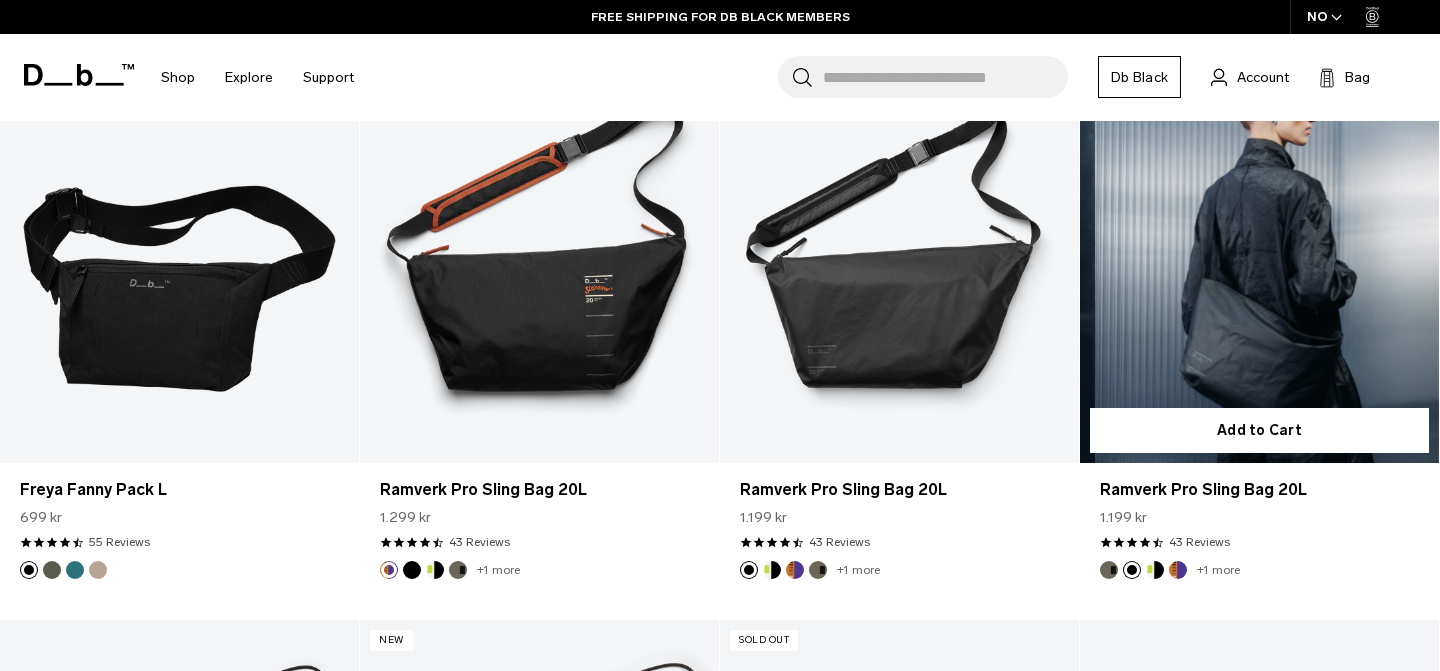click at bounding box center (1178, 570) 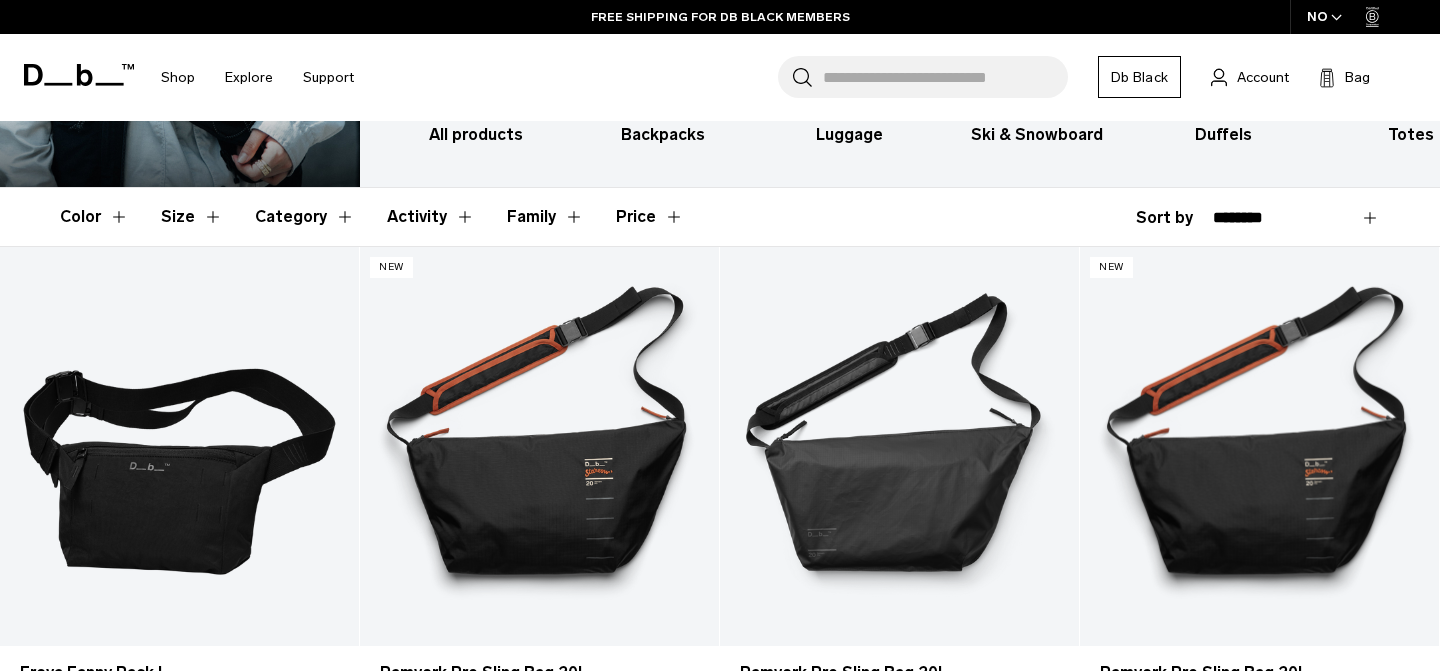 scroll, scrollTop: 0, scrollLeft: 0, axis: both 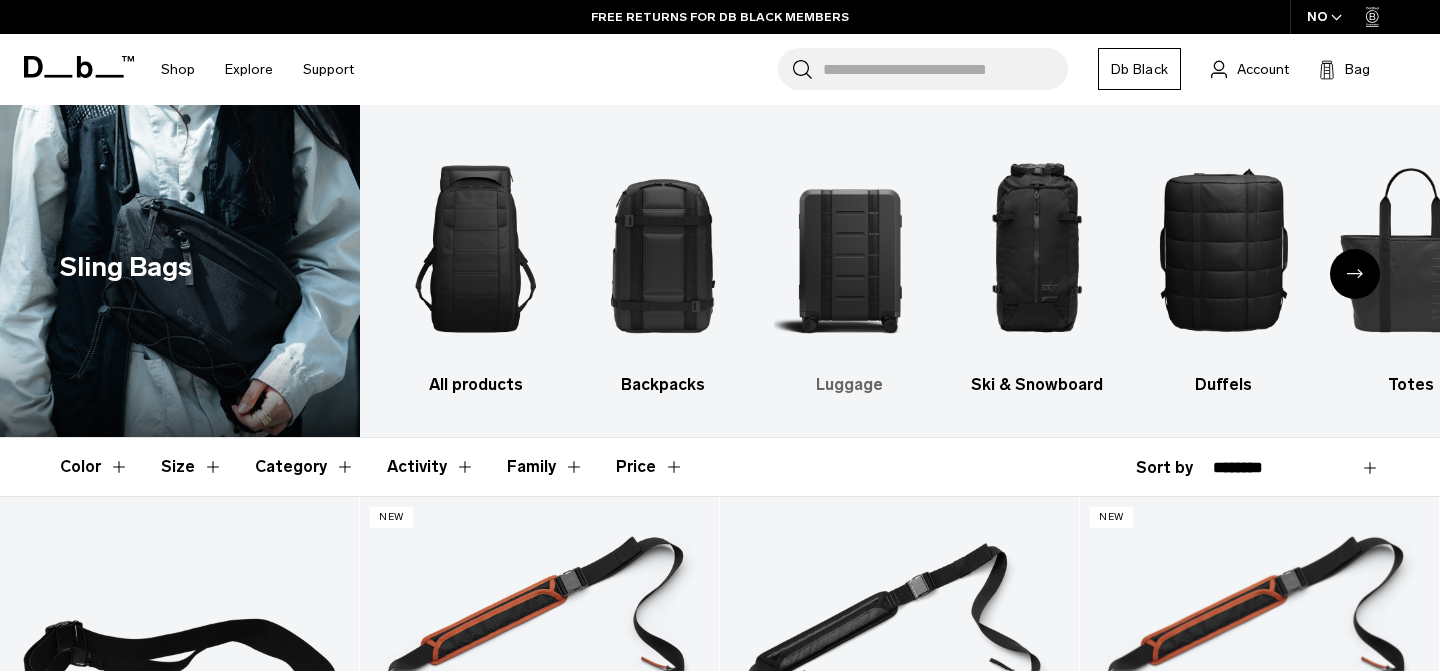click at bounding box center (850, 249) 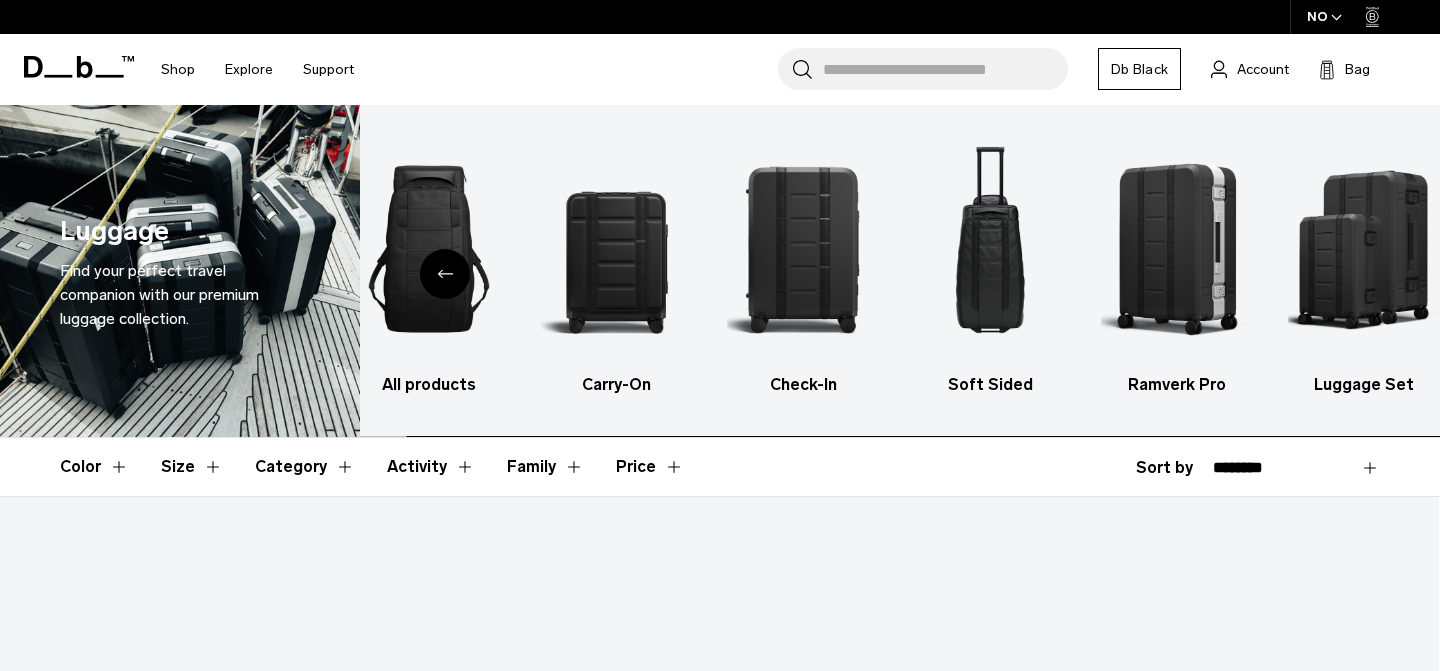 scroll, scrollTop: 0, scrollLeft: 0, axis: both 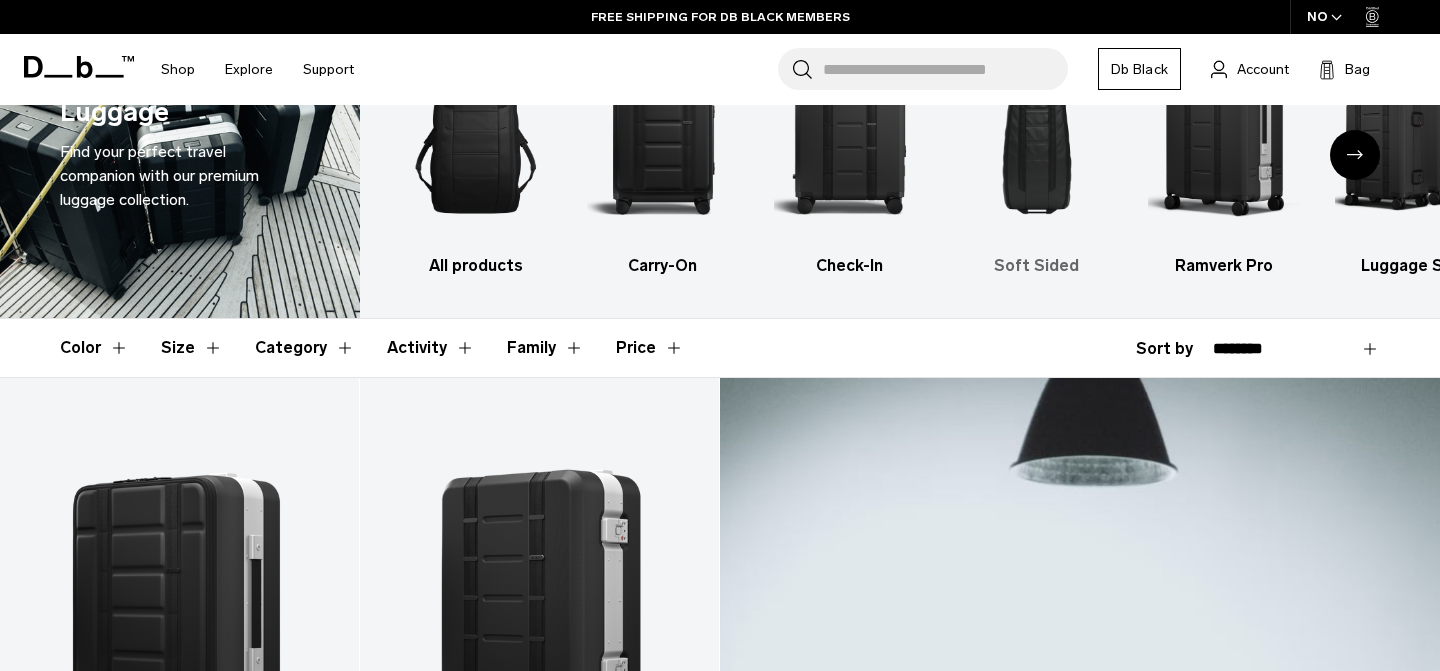 click at bounding box center [1037, 130] 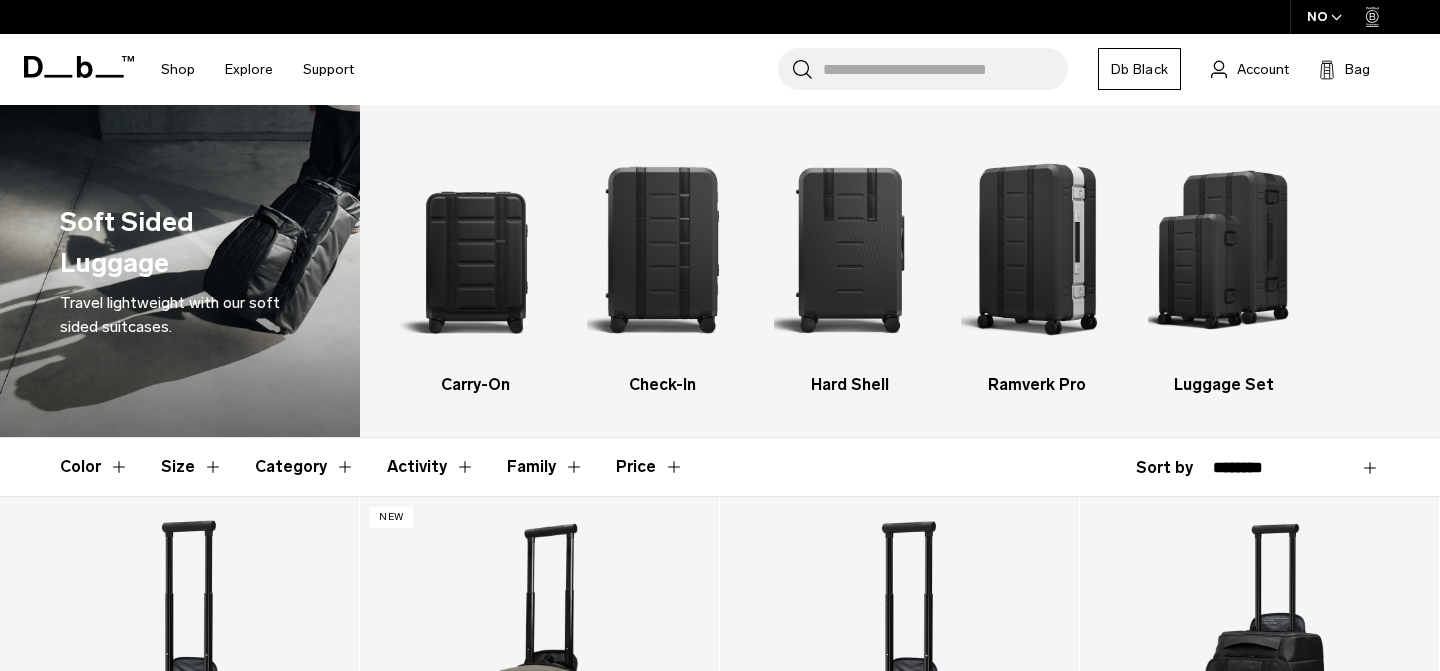 scroll, scrollTop: 0, scrollLeft: 0, axis: both 